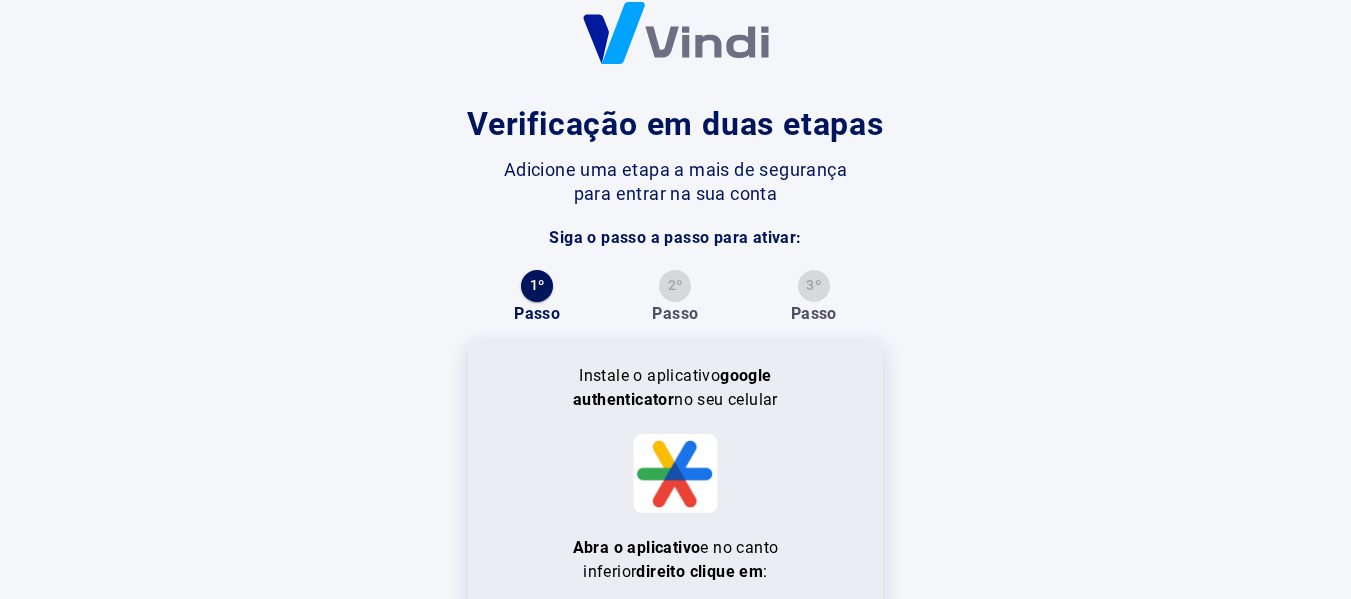 scroll, scrollTop: 0, scrollLeft: 0, axis: both 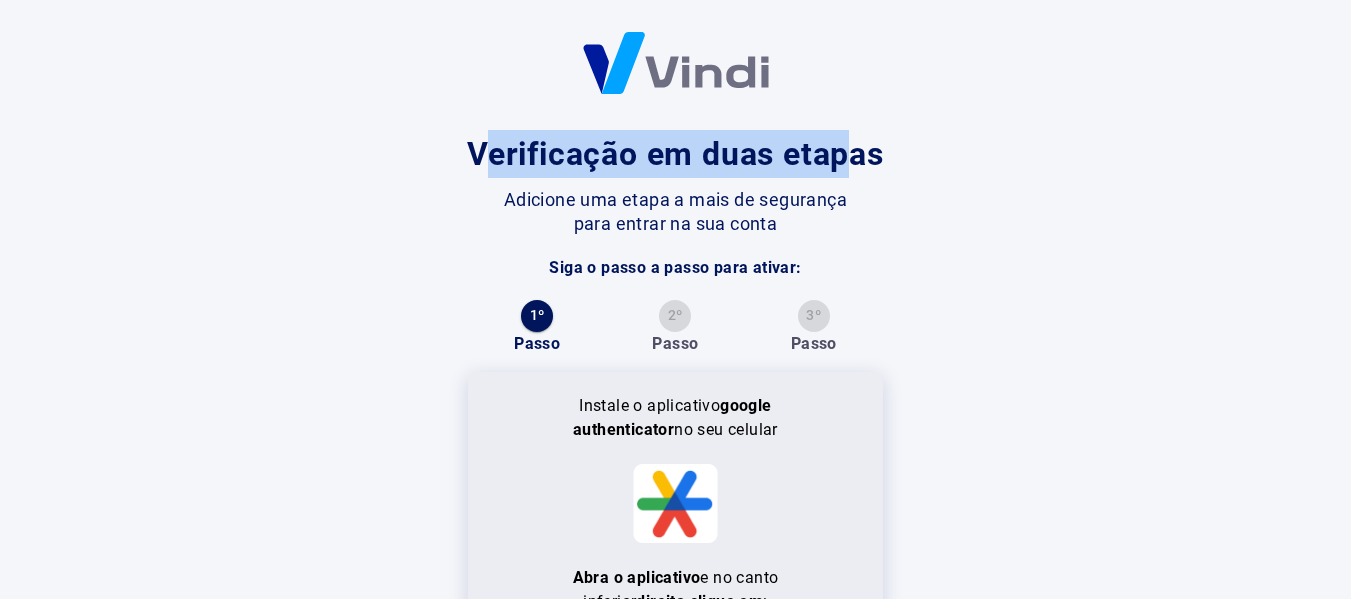 drag, startPoint x: 647, startPoint y: 138, endPoint x: 850, endPoint y: 143, distance: 203.06157 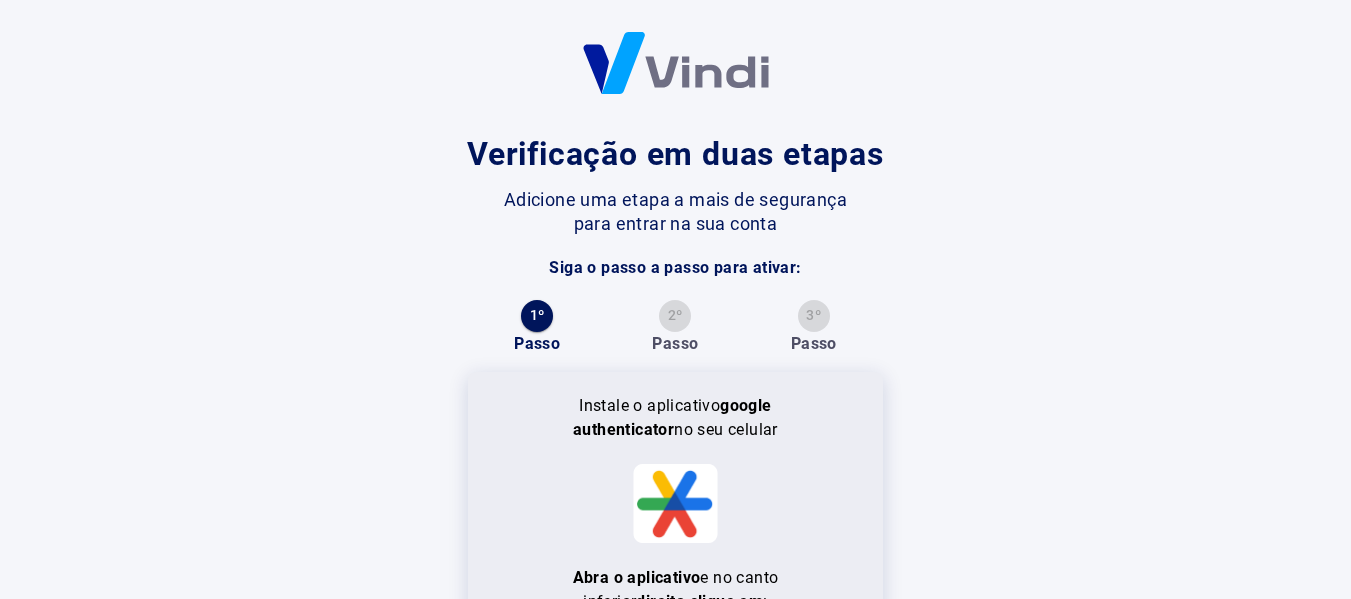 click on "Verificação em duas etapas Adicione uma etapa a mais de segurança para entrar na sua conta Siga o passo a passo para ativar: 1 º Passo 2 º Passo 3 º Passo Instale o aplicativo  google authenticator  no seu celular Abra o aplicativo  e no canto inferior  direito clique em : Depois Próximo passo" at bounding box center (675, 432) 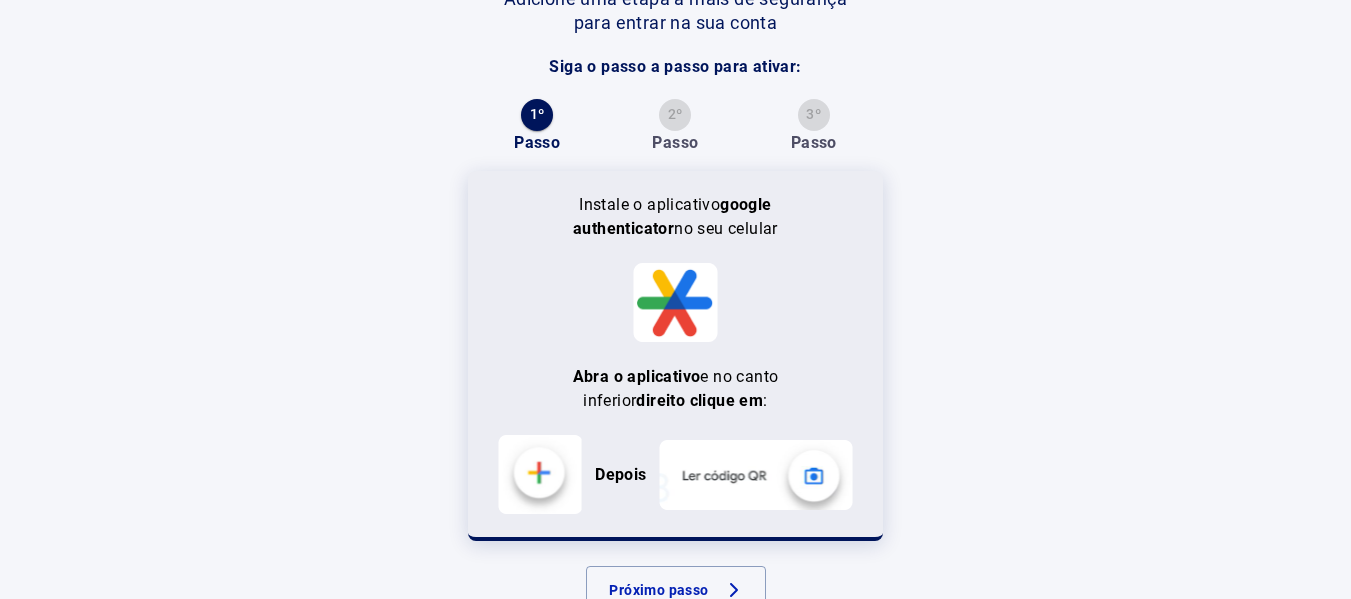 scroll, scrollTop: 166, scrollLeft: 0, axis: vertical 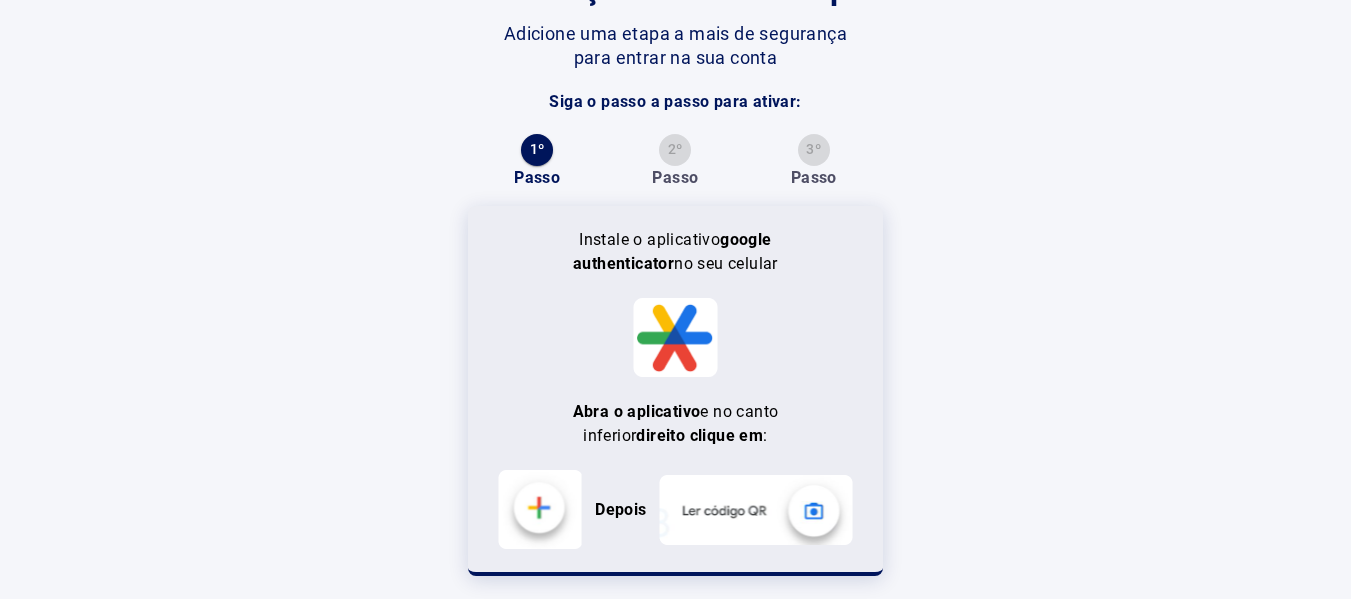 click on "Verificação em duas etapas Adicione uma etapa a mais de segurança para entrar na sua conta Siga o passo a passo para ativar: 1 º Passo 2 º Passo 3 º Passo Instale o aplicativo  google authenticator  no seu celular Abra o aplicativo  e no canto inferior  direito clique em : Depois Próximo passo" at bounding box center [676, 306] 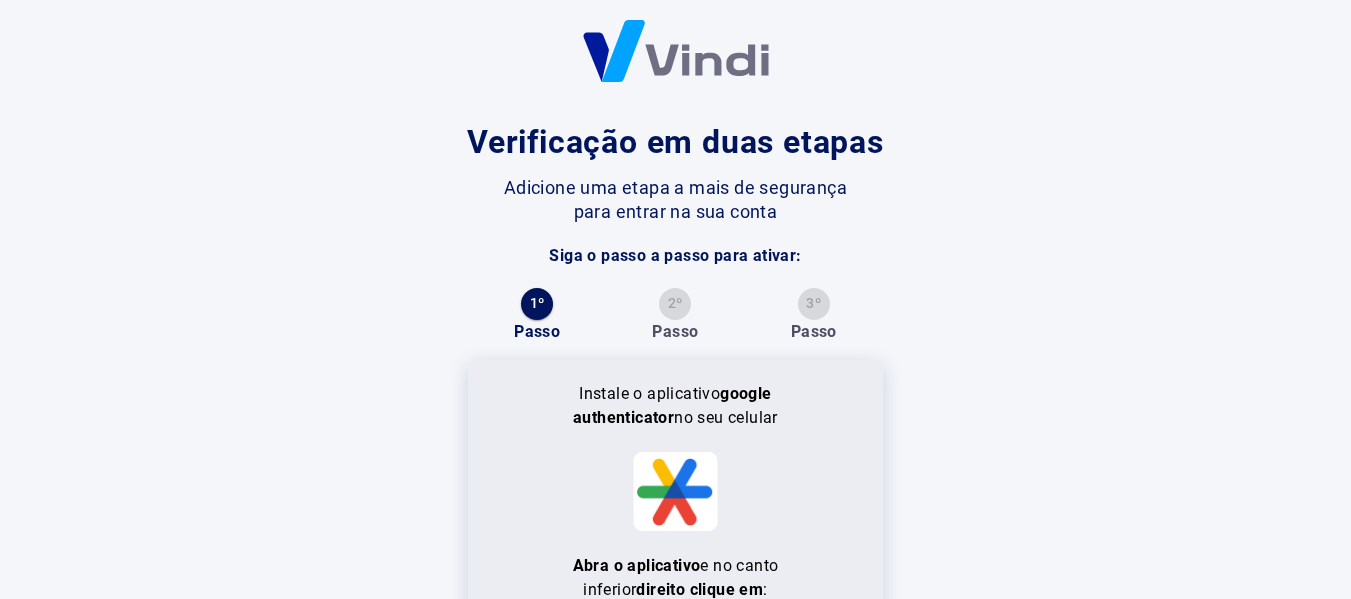 scroll, scrollTop: 0, scrollLeft: 0, axis: both 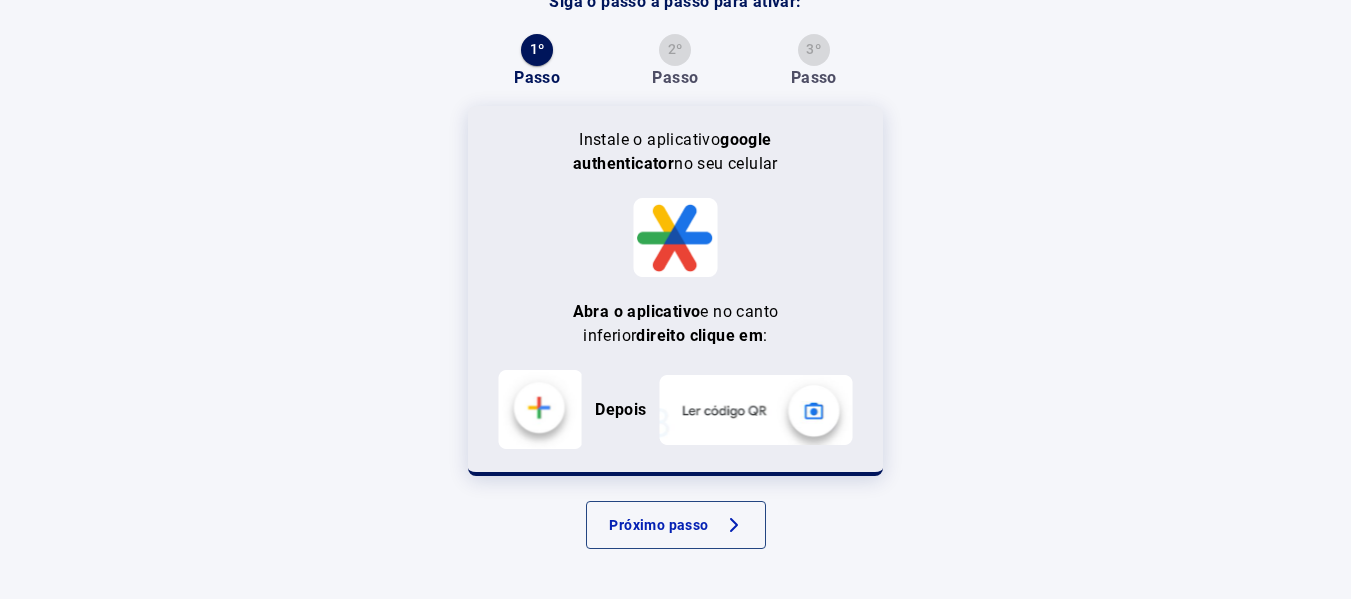 click on "Próximo passo" 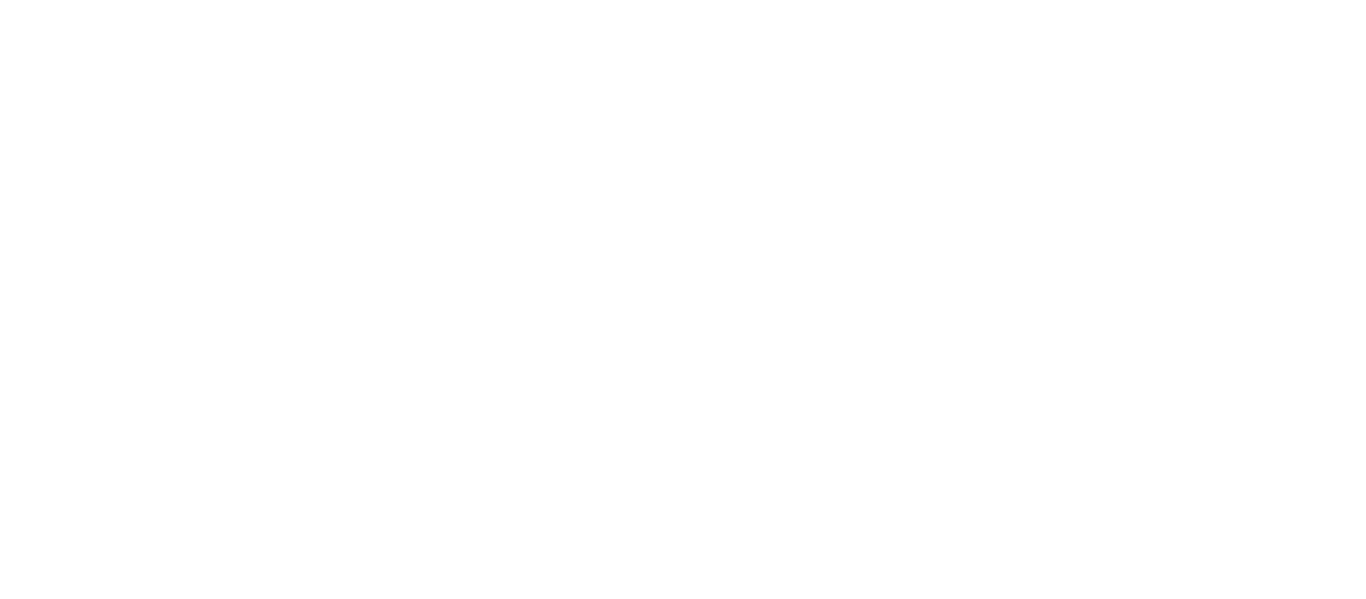 scroll, scrollTop: 0, scrollLeft: 0, axis: both 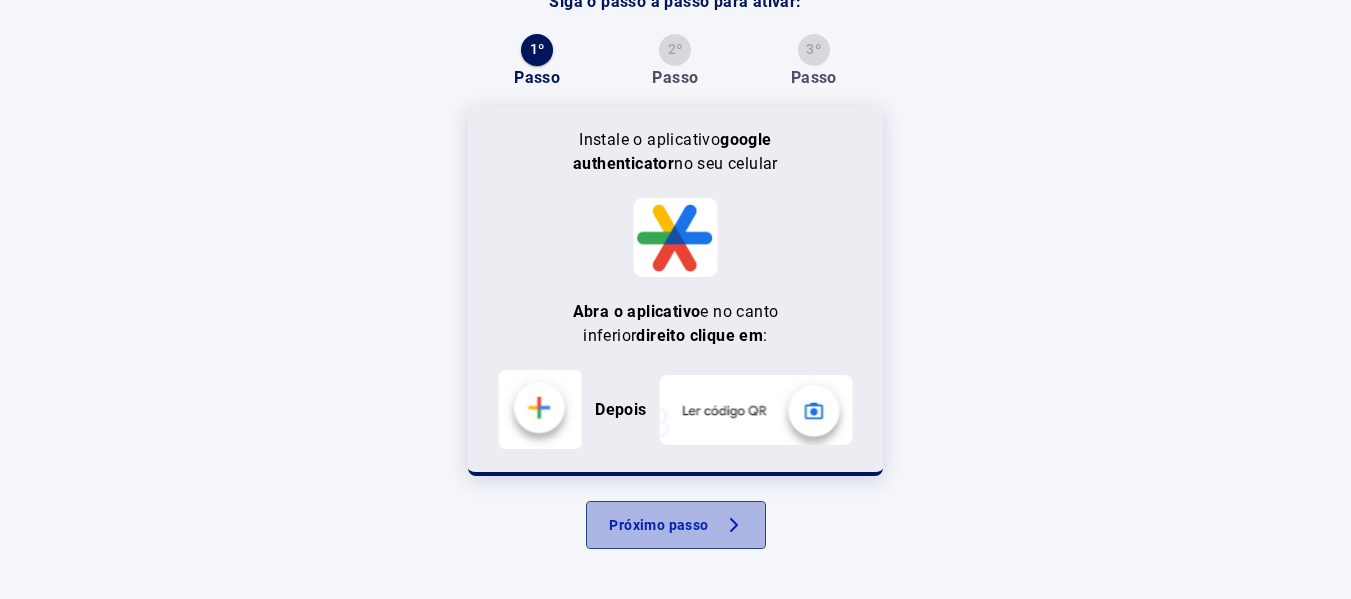 click on "Próximo passo" 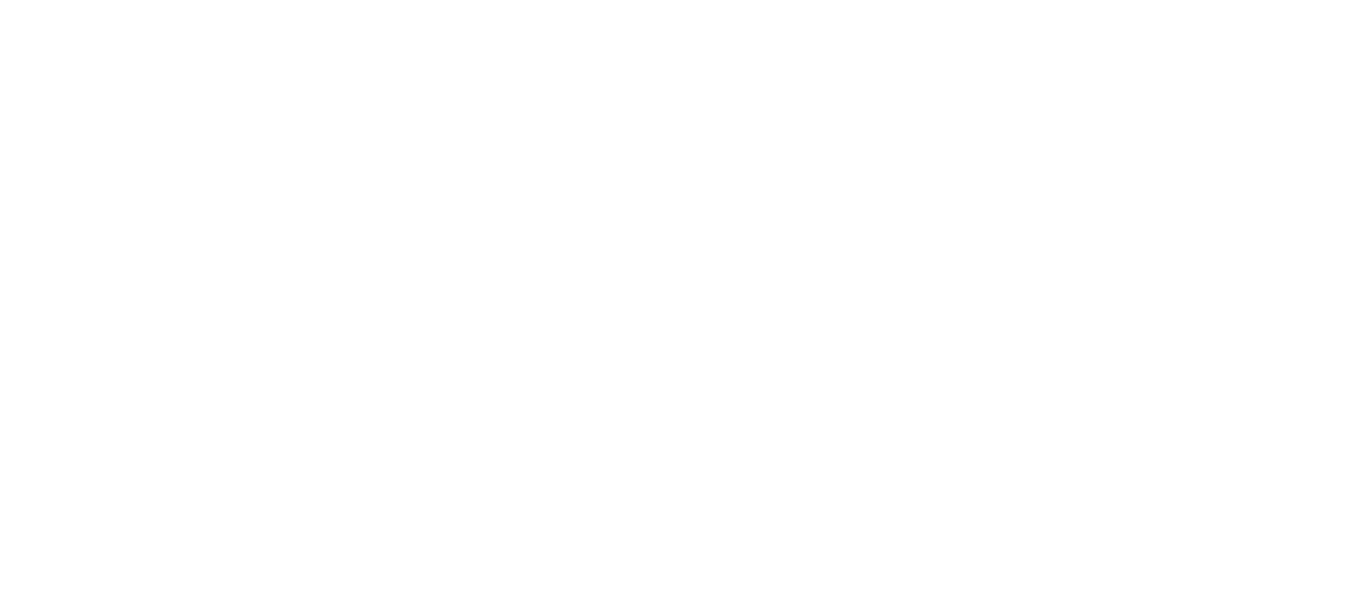 scroll, scrollTop: 0, scrollLeft: 0, axis: both 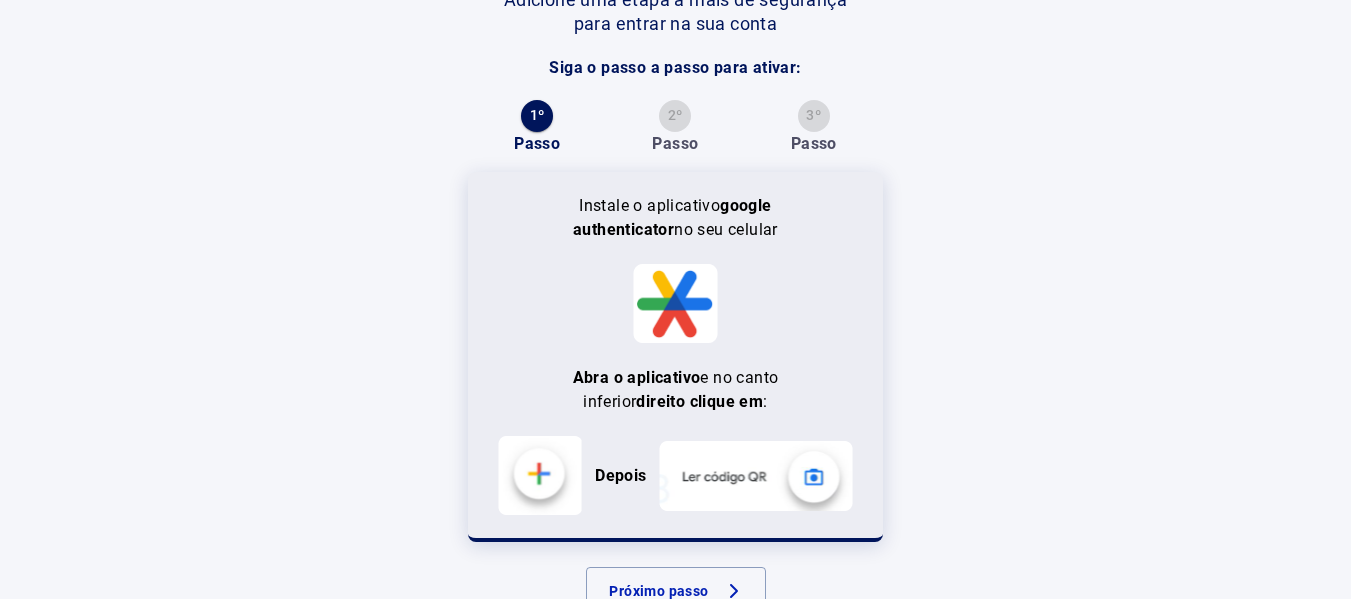 click on "2 º Passo" at bounding box center [675, 128] 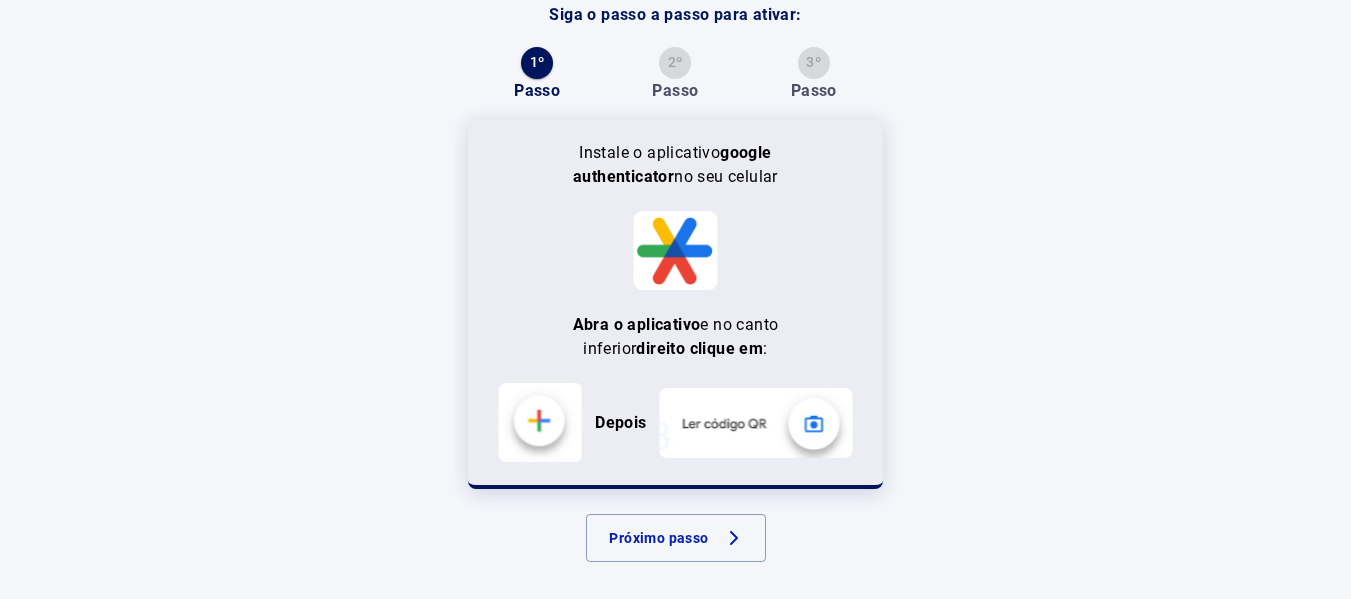 scroll, scrollTop: 266, scrollLeft: 0, axis: vertical 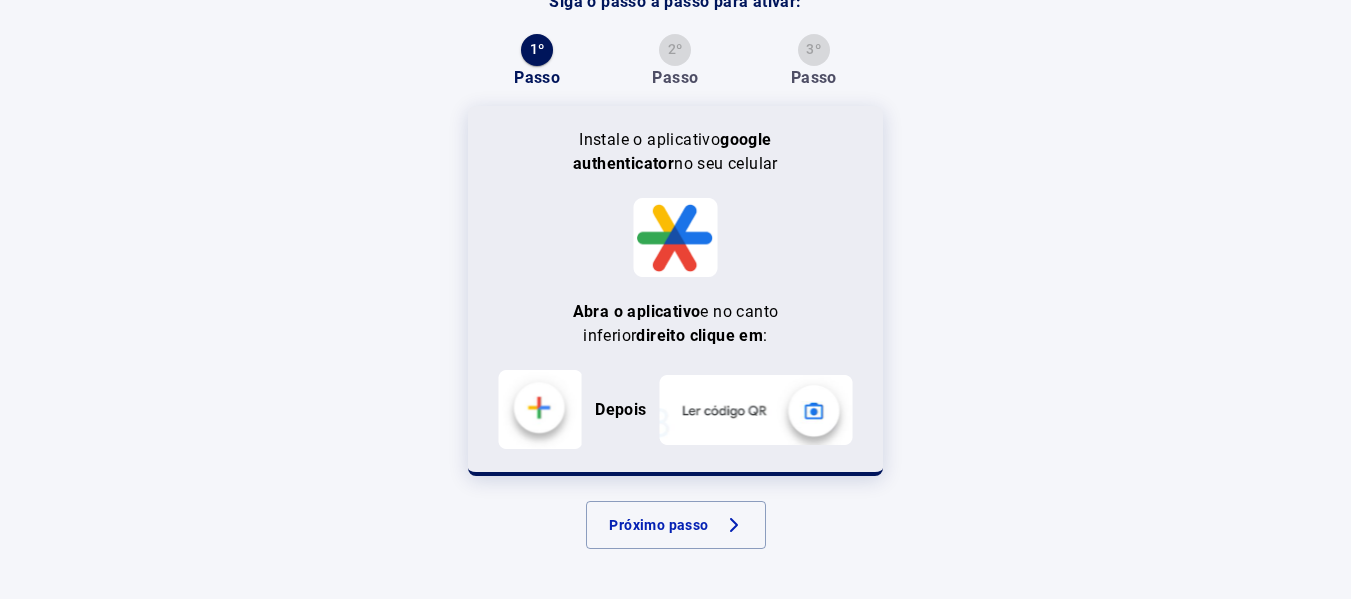click on "direito clique em" at bounding box center [699, 335] 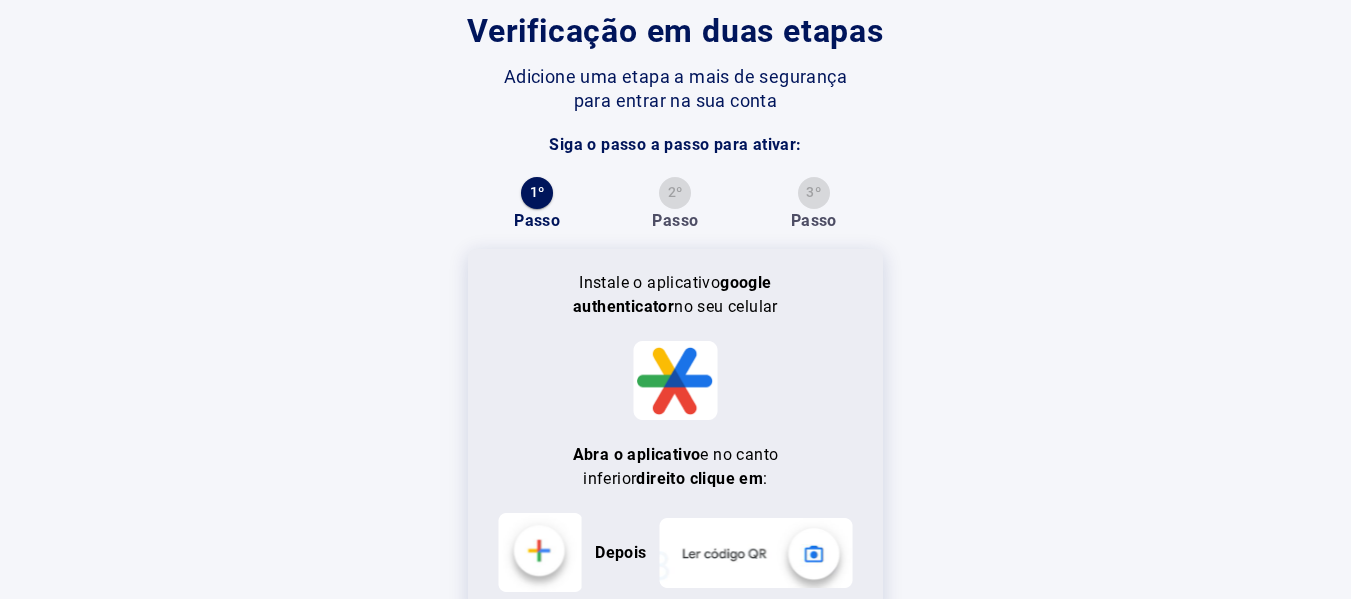 scroll, scrollTop: 266, scrollLeft: 0, axis: vertical 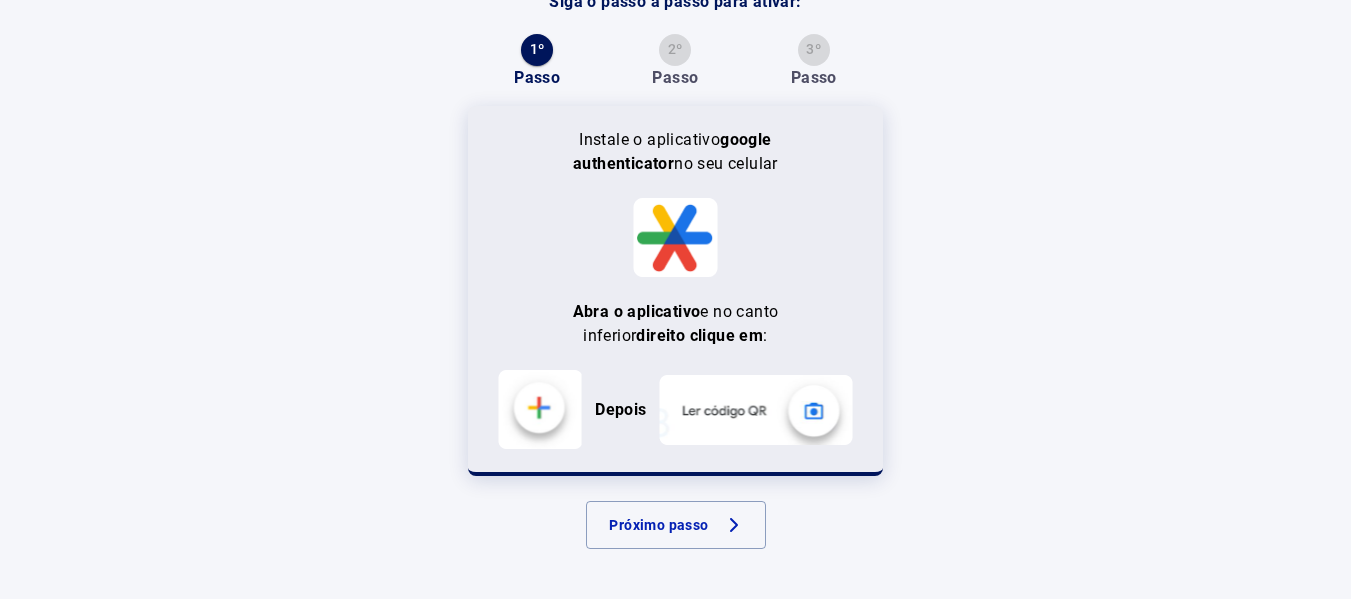 click 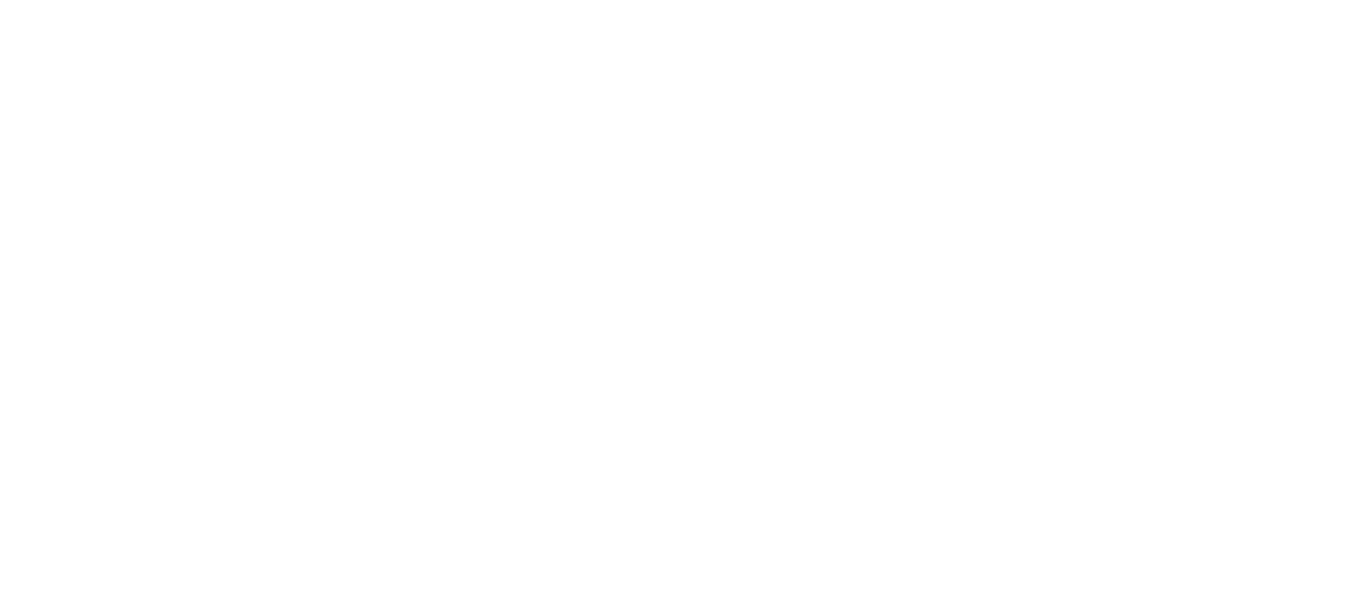 scroll, scrollTop: 0, scrollLeft: 0, axis: both 